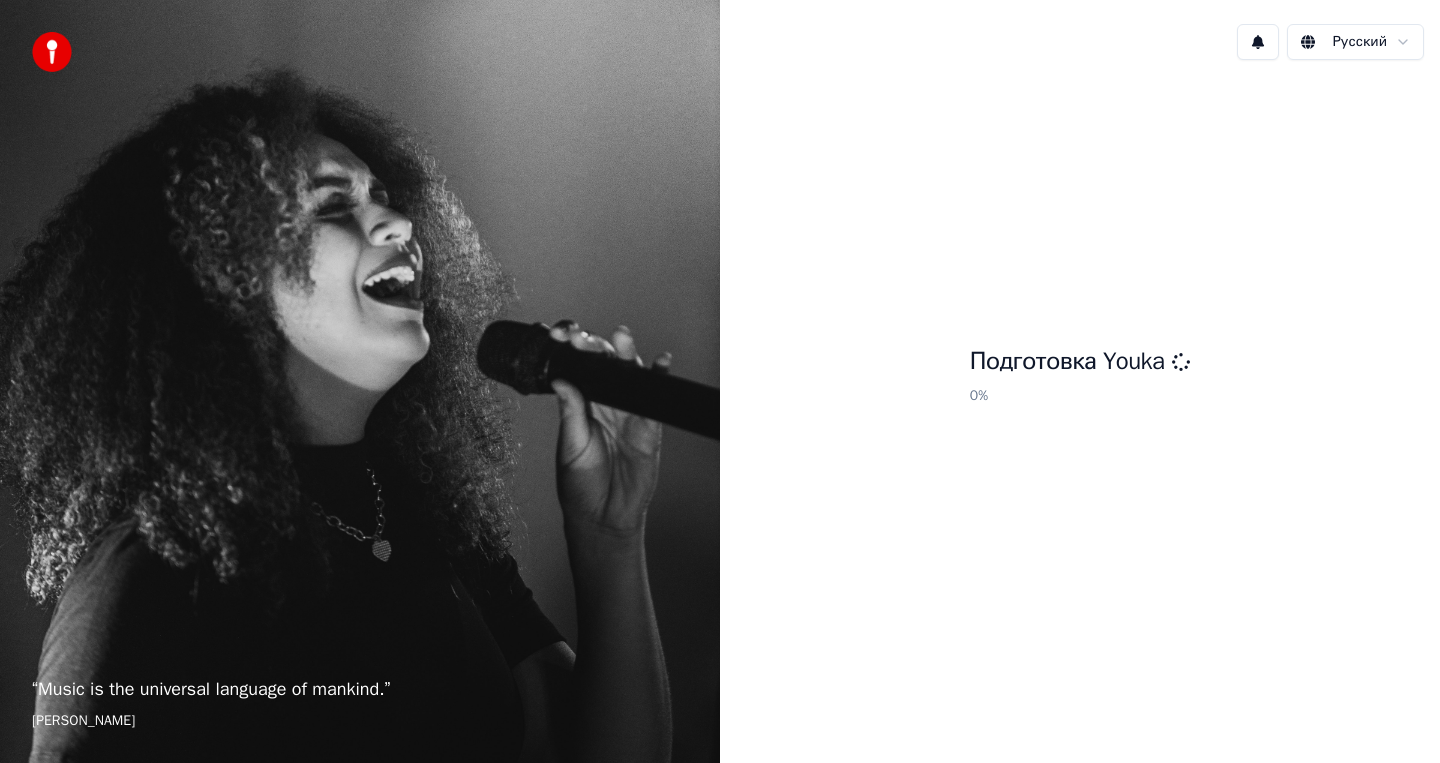scroll, scrollTop: 0, scrollLeft: 0, axis: both 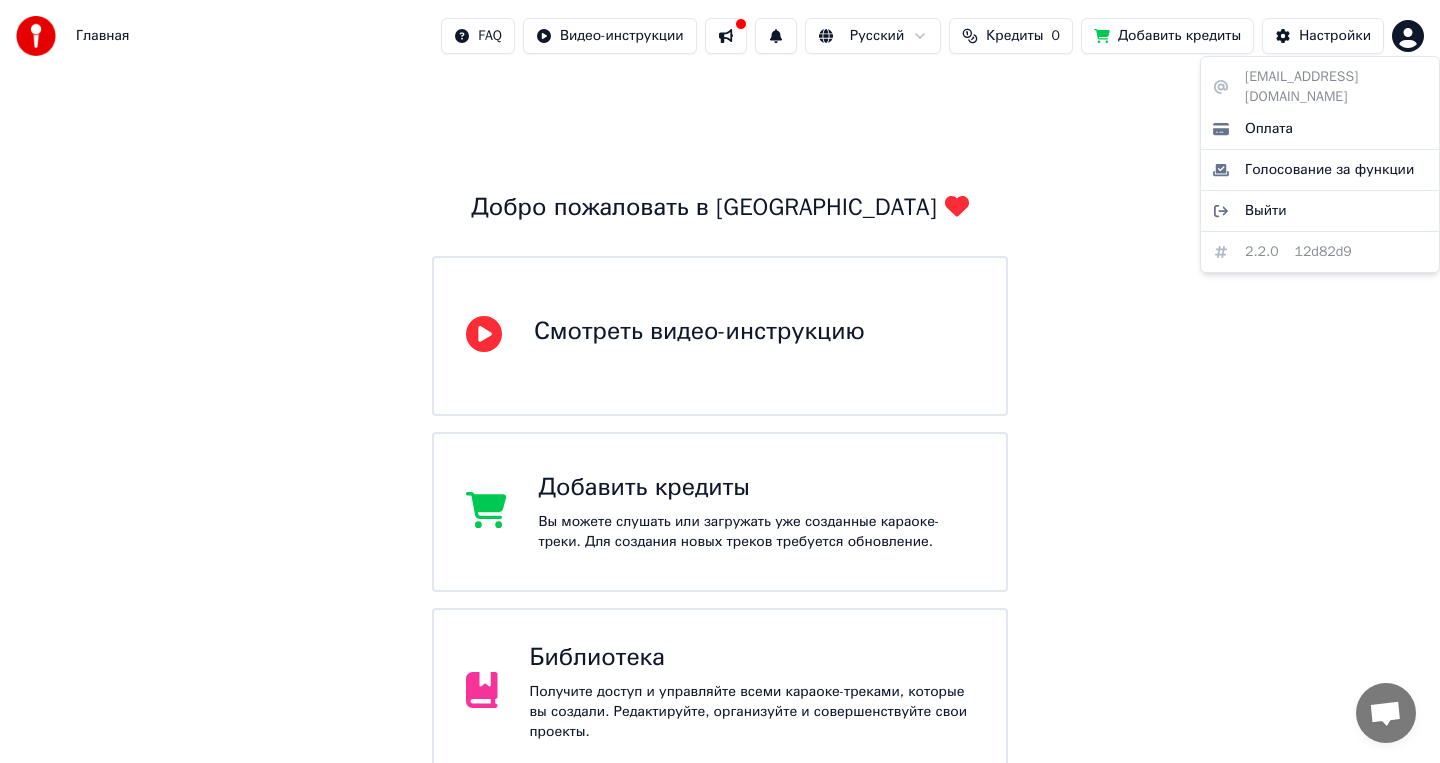 click on "Главная FAQ Видео-инструкции Русский Кредиты 0 Добавить кредиты Настройки Добро пожаловать в Youka Смотреть видео-инструкцию Добавить кредиты Вы можете слушать или загружать уже созданные караоке-треки. Для создания новых треков требуется обновление. Библиотека Получите доступ и управляйте всеми караоке-треками, которые вы создали. Редактируйте, организуйте и совершенствуйте свои проекты. 0 [EMAIL_ADDRESS][DOMAIN_NAME] Оплата Голосование за функции Выйти 2.2.0 12d82d9" at bounding box center (720, 408) 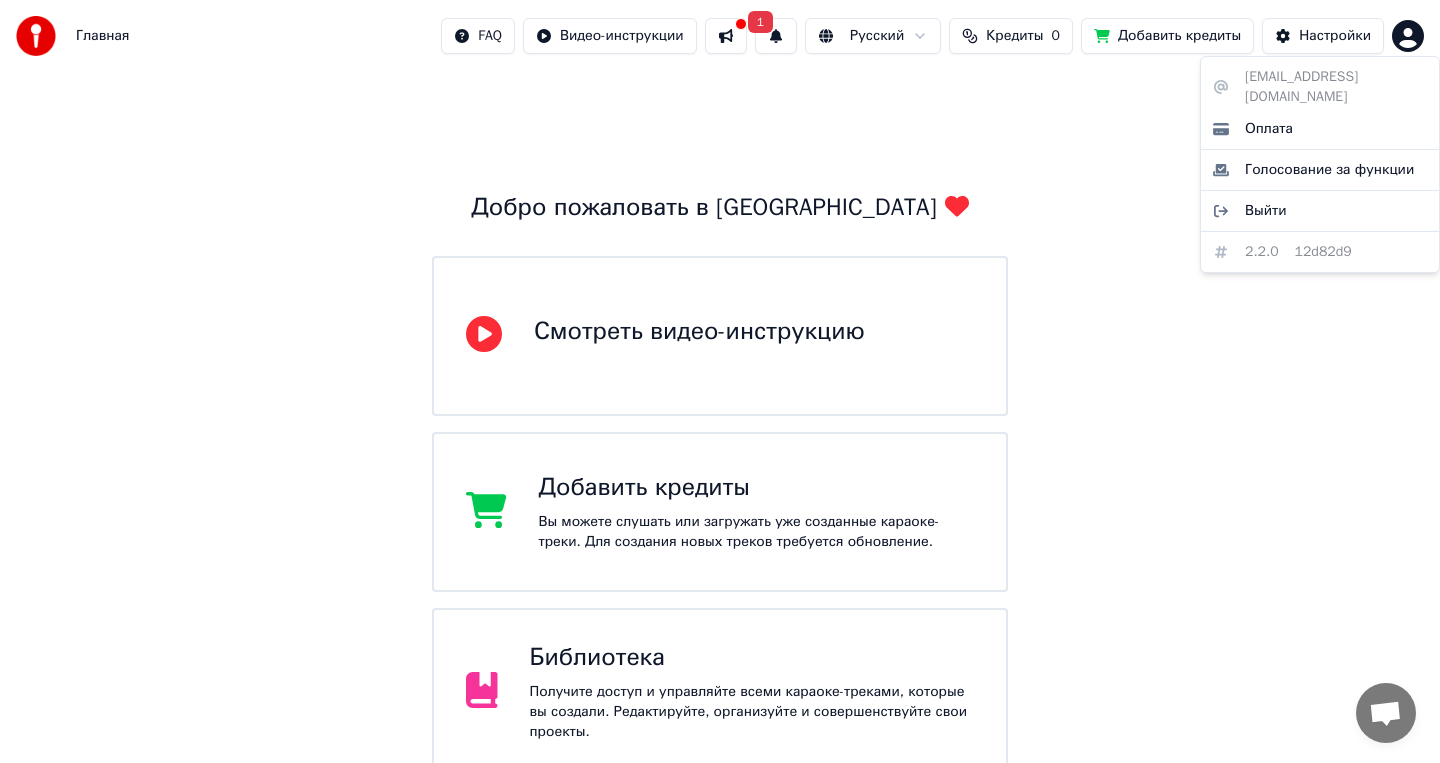 click on "Главная FAQ Видео-инструкции 1 Русский Кредиты 0 Добавить кредиты Настройки Добро пожаловать в Youka Смотреть видео-инструкцию Добавить кредиты Вы можете слушать или загружать уже созданные караоке-треки. Для создания новых треков требуется обновление. Библиотека Получите доступ и управляйте всеми караоке-треками, которые вы создали. Редактируйте, организуйте и совершенствуйте свои проекты. 0 asya7sazonova@gmail.com Оплата Голосование за функции Выйти 2.2.0 12d82d9" at bounding box center (720, 408) 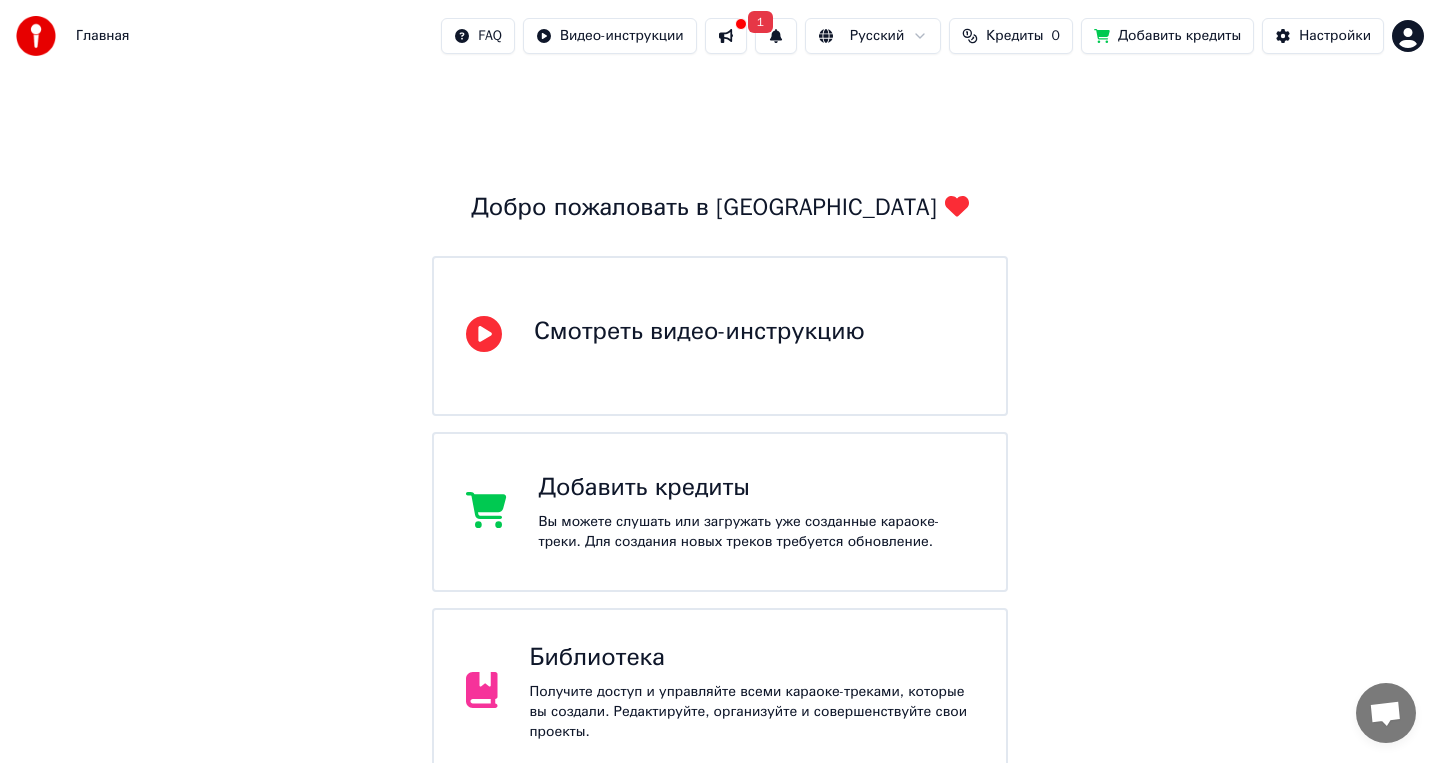 click on "1" at bounding box center [776, 36] 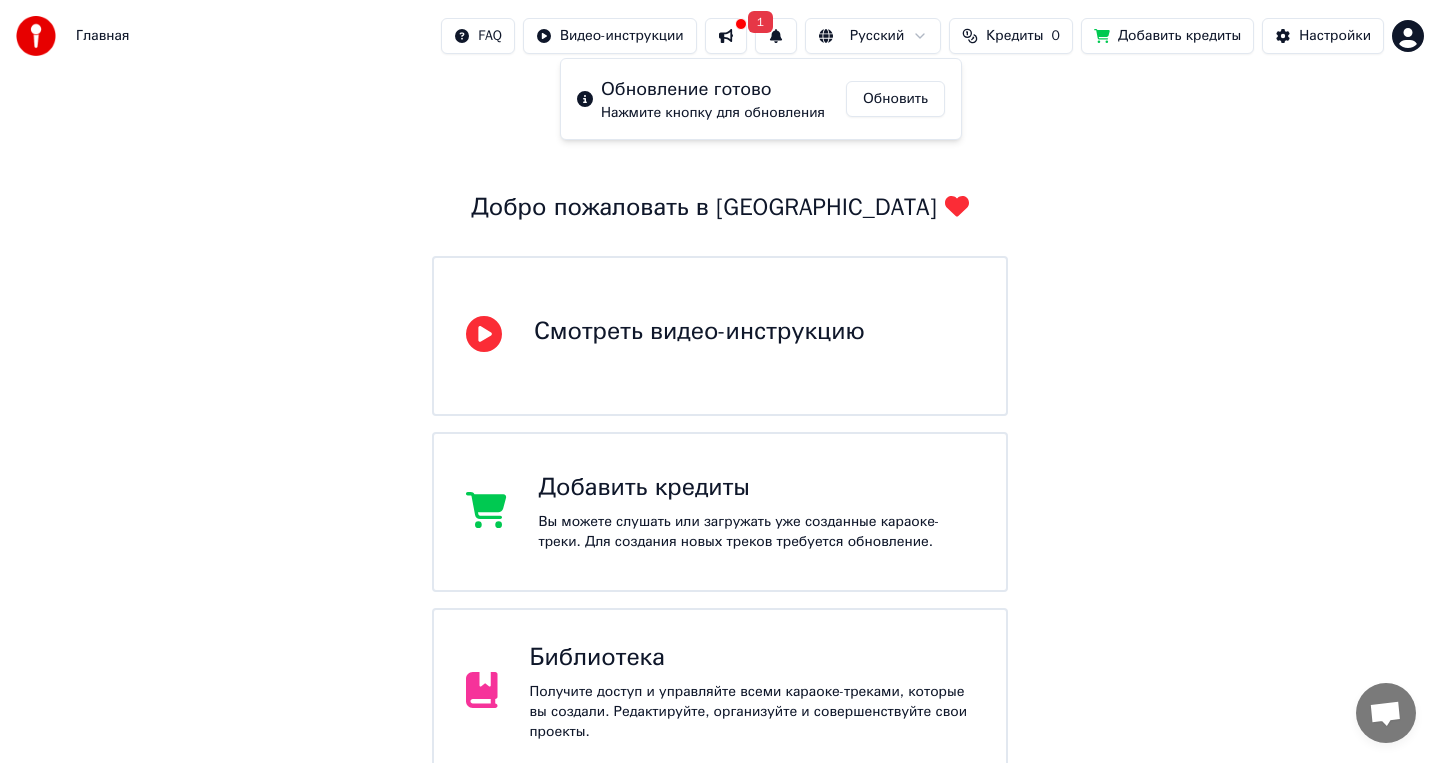 click at bounding box center [726, 36] 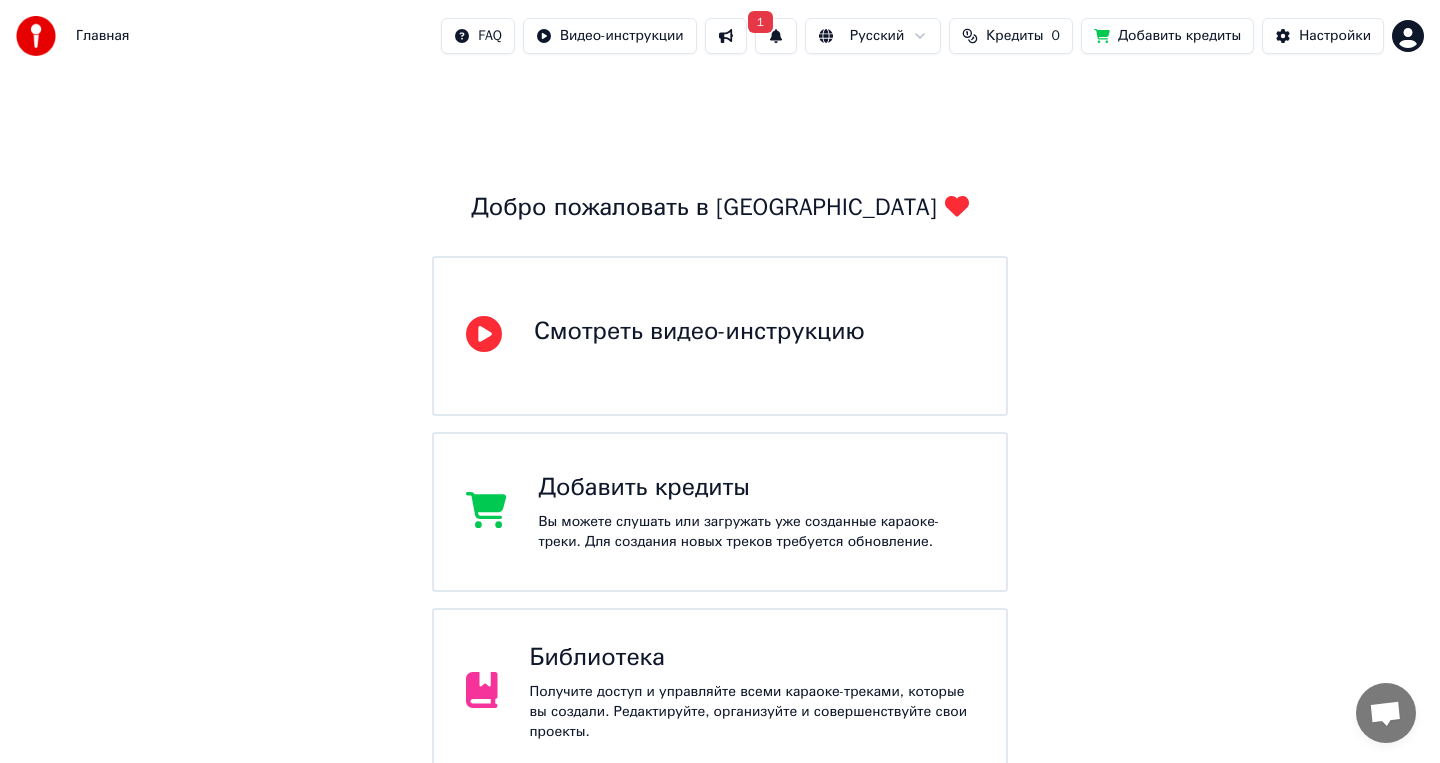 click on "1" at bounding box center (776, 36) 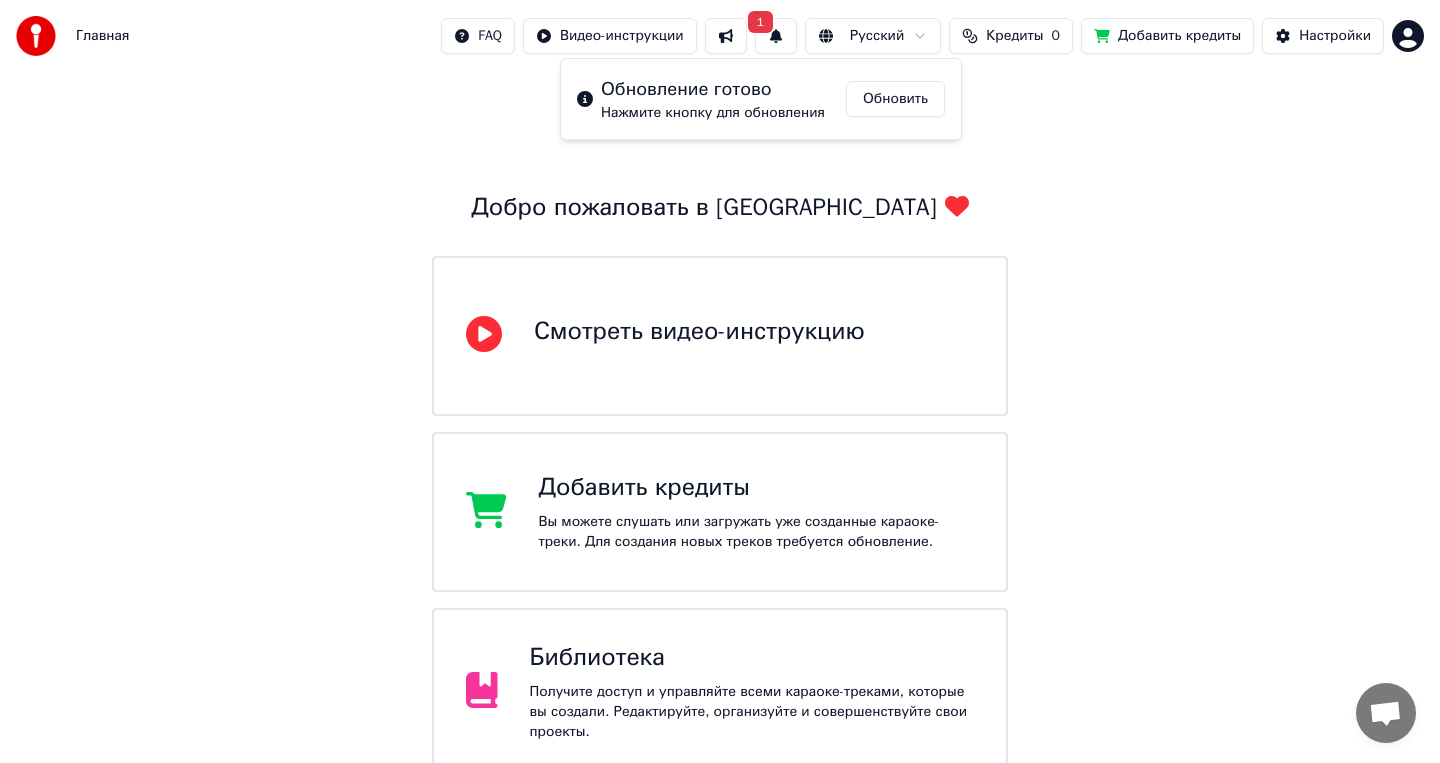 click on "Обновить" at bounding box center [895, 99] 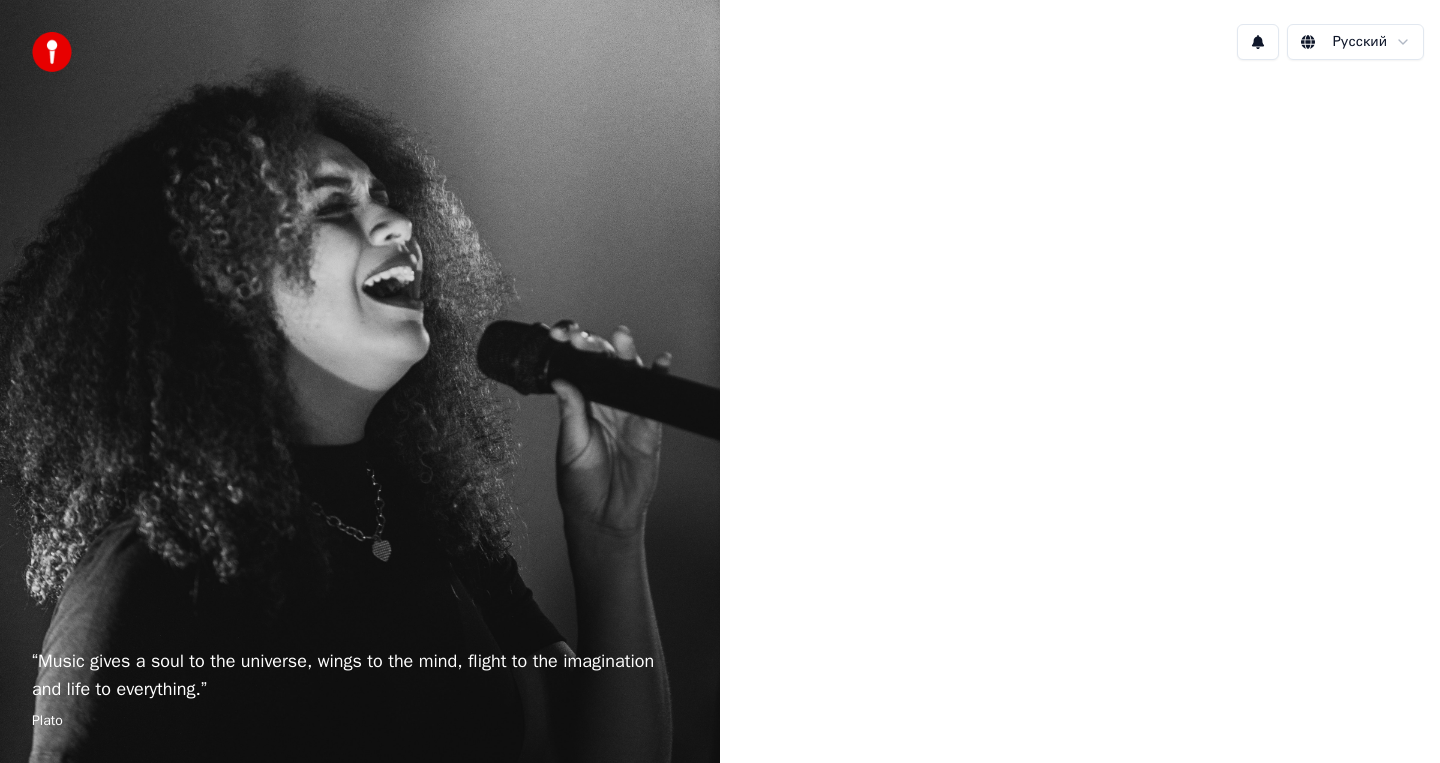 scroll, scrollTop: 0, scrollLeft: 0, axis: both 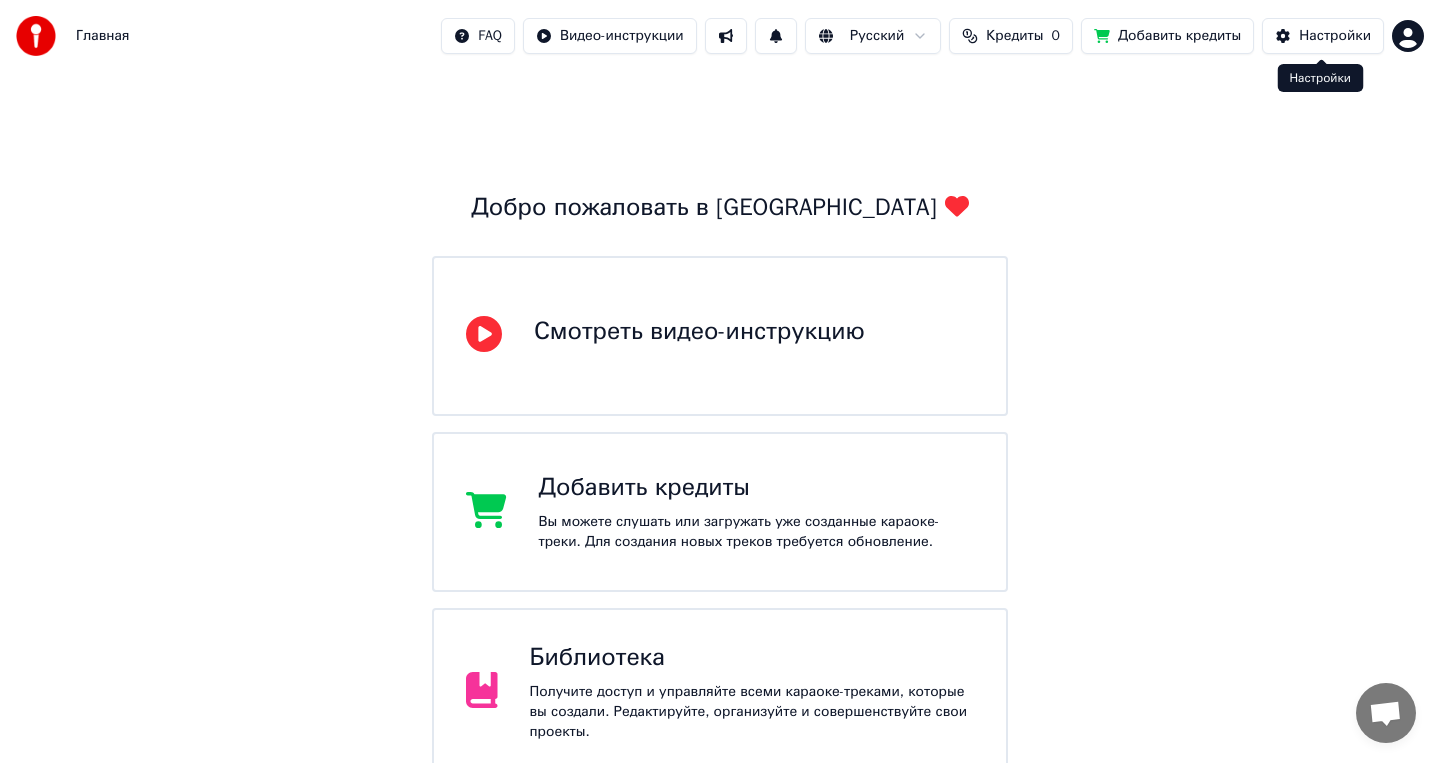 click on "Главная FAQ Видео-инструкции Русский Кредиты 0 Добавить кредиты Настройки Добро пожаловать в Youka Смотреть видео-инструкцию Добавить кредиты Вы можете слушать или загружать уже созданные караоке-треки. Для создания новых треков требуется обновление. Библиотека Получите доступ и управляйте всеми караоке-треками, которые вы создали. Редактируйте, организуйте и совершенствуйте свои проекты. Создать караоке Создайте караоке из аудио- или видеофайлов (MP3, MP4 и других), или вставьте URL, чтобы мгновенно создать караоке-видео с синхронизированными текстами." at bounding box center (720, 480) 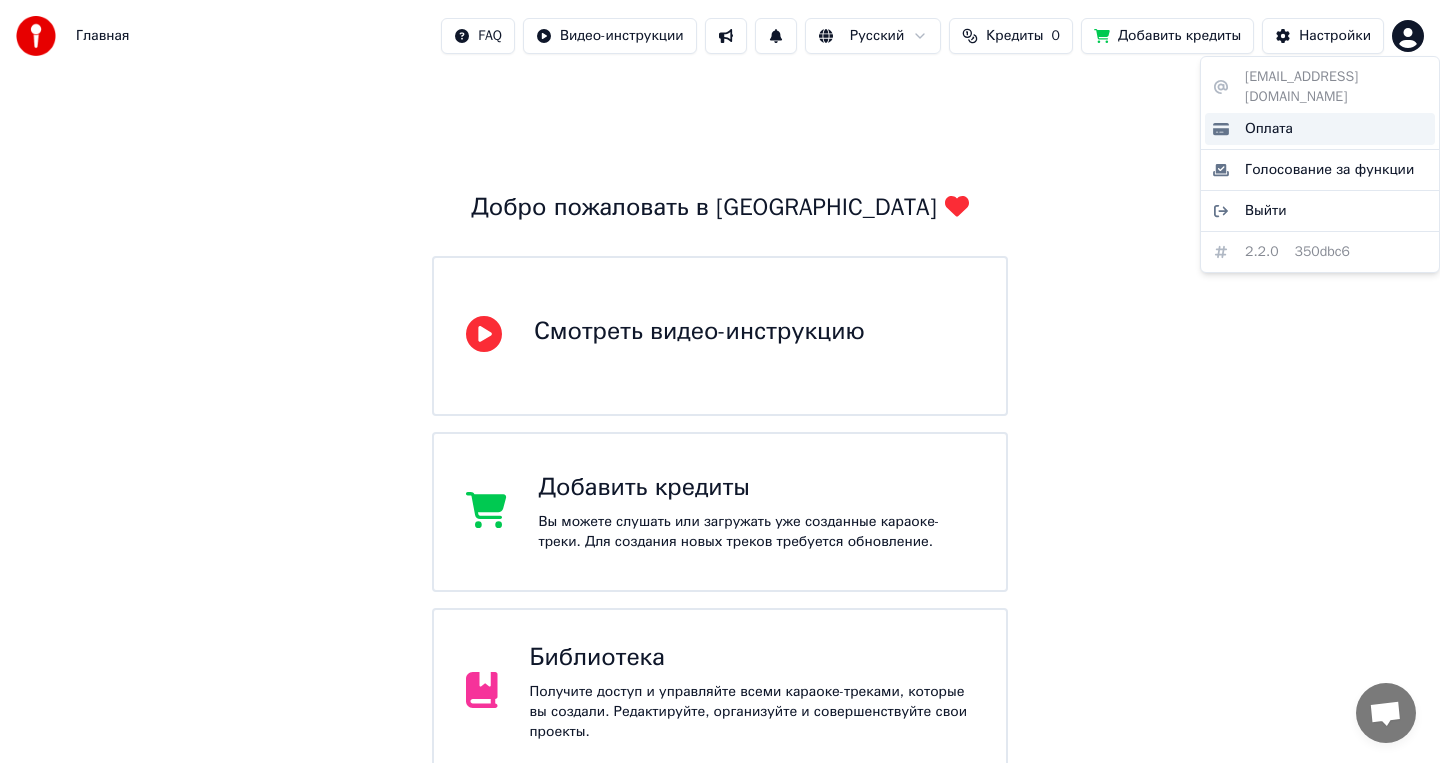 click on "Оплата" at bounding box center (1269, 129) 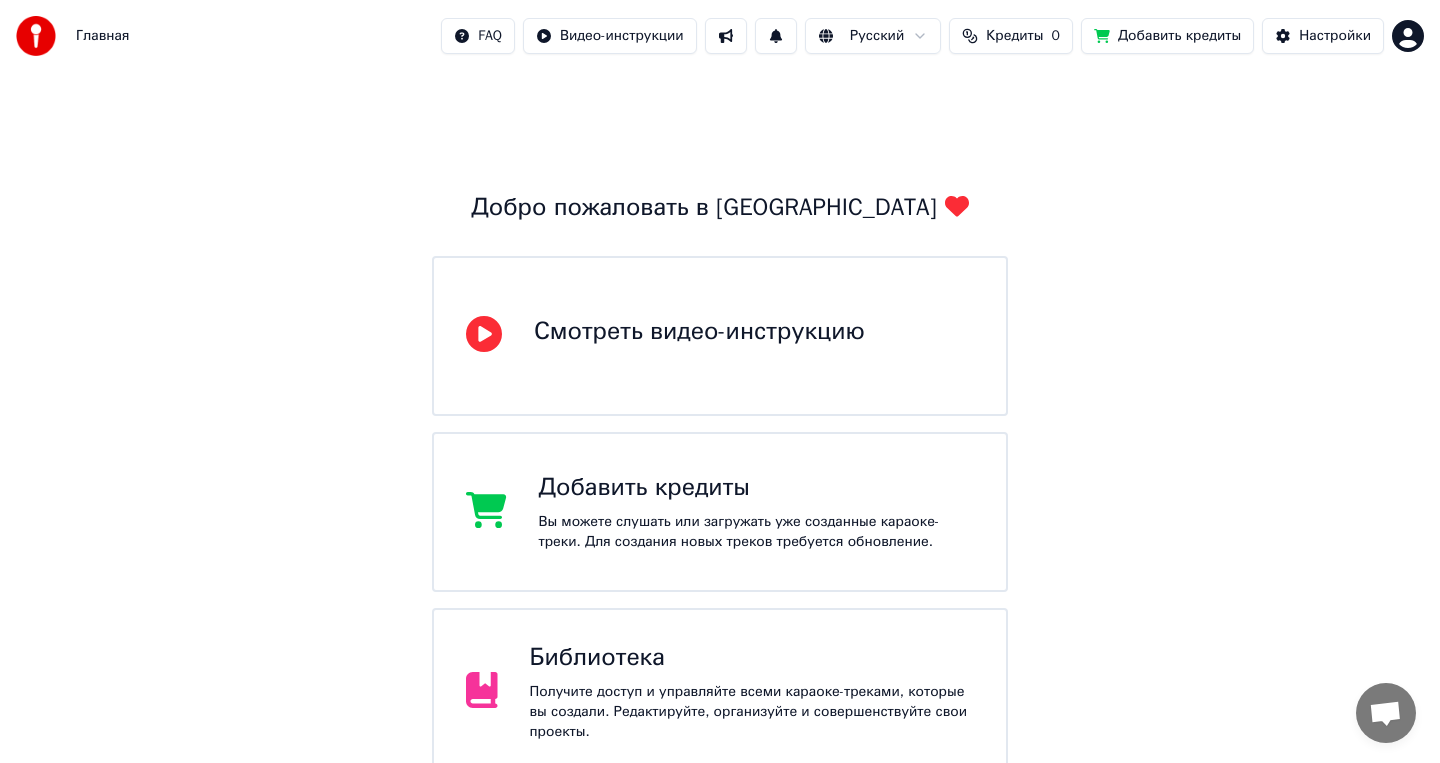 click on "Главная FAQ Видео-инструкции Русский Кредиты 0 Добавить кредиты Настройки Добро пожаловать в Youka Смотреть видео-инструкцию Добавить кредиты Вы можете слушать или загружать уже созданные караоке-треки. Для создания новых треков требуется обновление. Библиотека Получите доступ и управляйте всеми караоке-треками, которые вы создали. Редактируйте, организуйте и совершенствуйте свои проекты. Создать караоке Создайте караоке из аудио- или видеофайлов (MP3, MP4 и других), или вставьте URL, чтобы мгновенно создать караоке-видео с синхронизированными текстами." at bounding box center (720, 480) 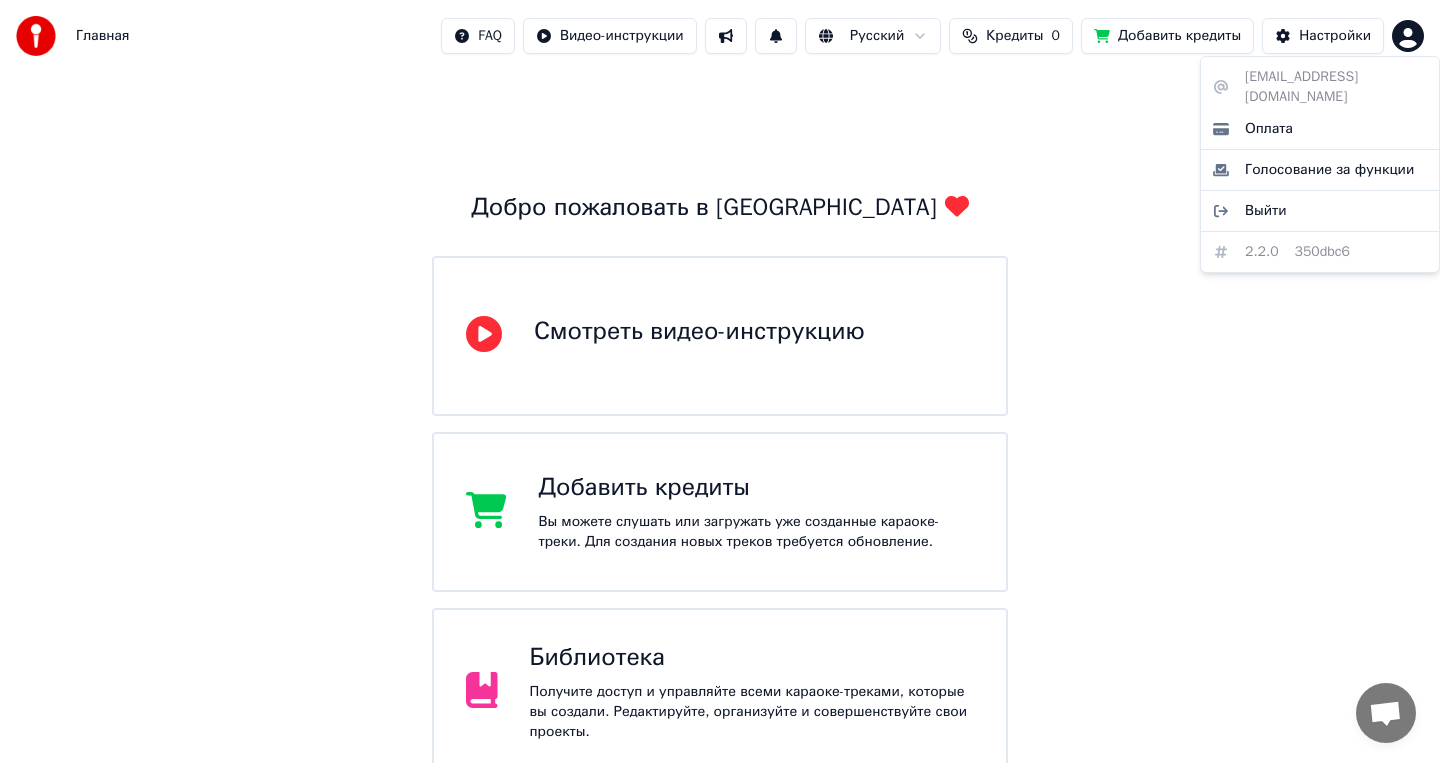 click on "Главная FAQ Видео-инструкции Русский Кредиты 0 Добавить кредиты Настройки Добро пожаловать в Youka Смотреть видео-инструкцию Добавить кредиты Вы можете слушать или загружать уже созданные караоке-треки. Для создания новых треков требуется обновление. Библиотека Получите доступ и управляйте всеми караоке-треками, которые вы создали. Редактируйте, организуйте и совершенствуйте свои проекты. Создать караоке Создайте караоке из аудио- или видеофайлов (MP3, MP4 и других), или вставьте URL, чтобы мгновенно создать караоке-видео с синхронизированными текстами. 2.2.0" at bounding box center [720, 480] 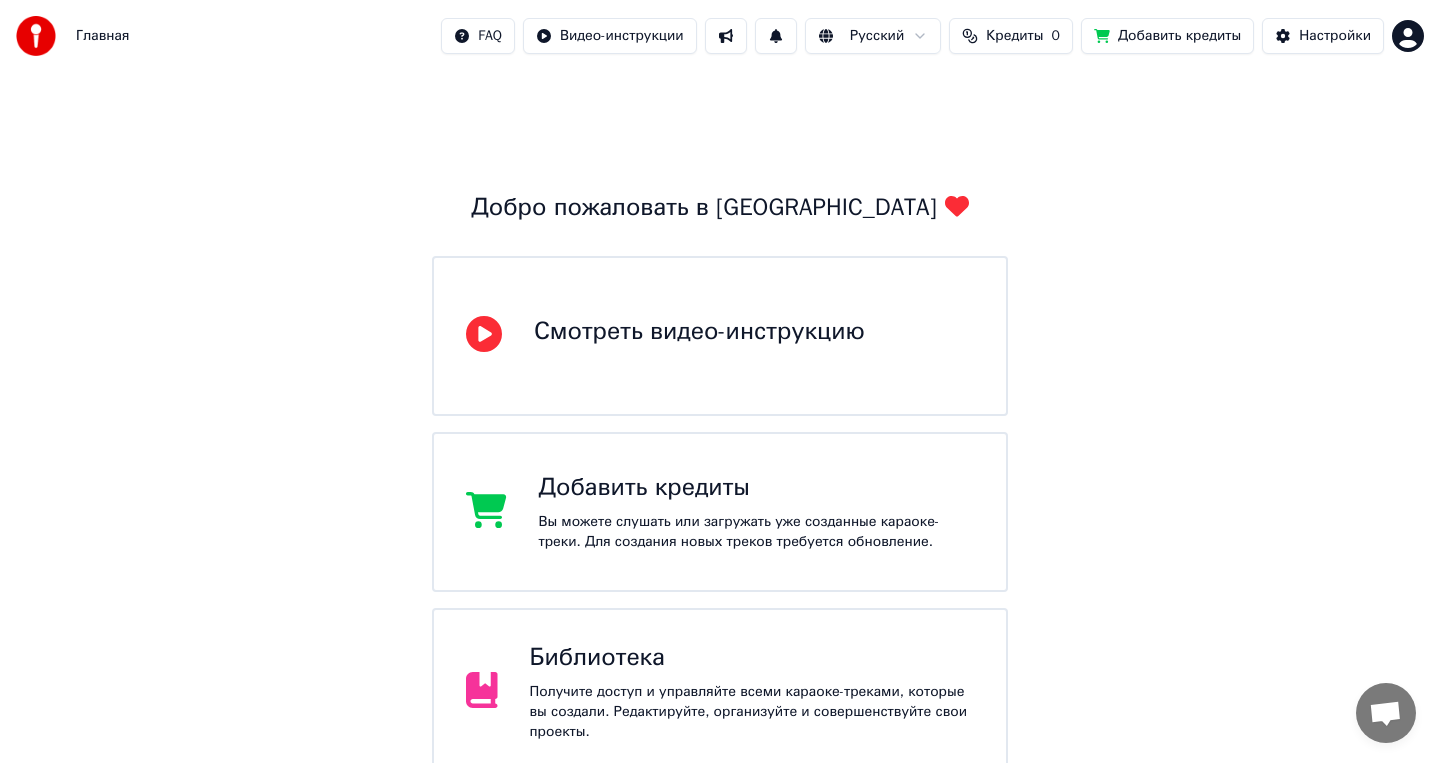 click on "Вы можете слушать или загружать уже созданные караоке-треки. Для создания новых треков требуется обновление." at bounding box center (757, 532) 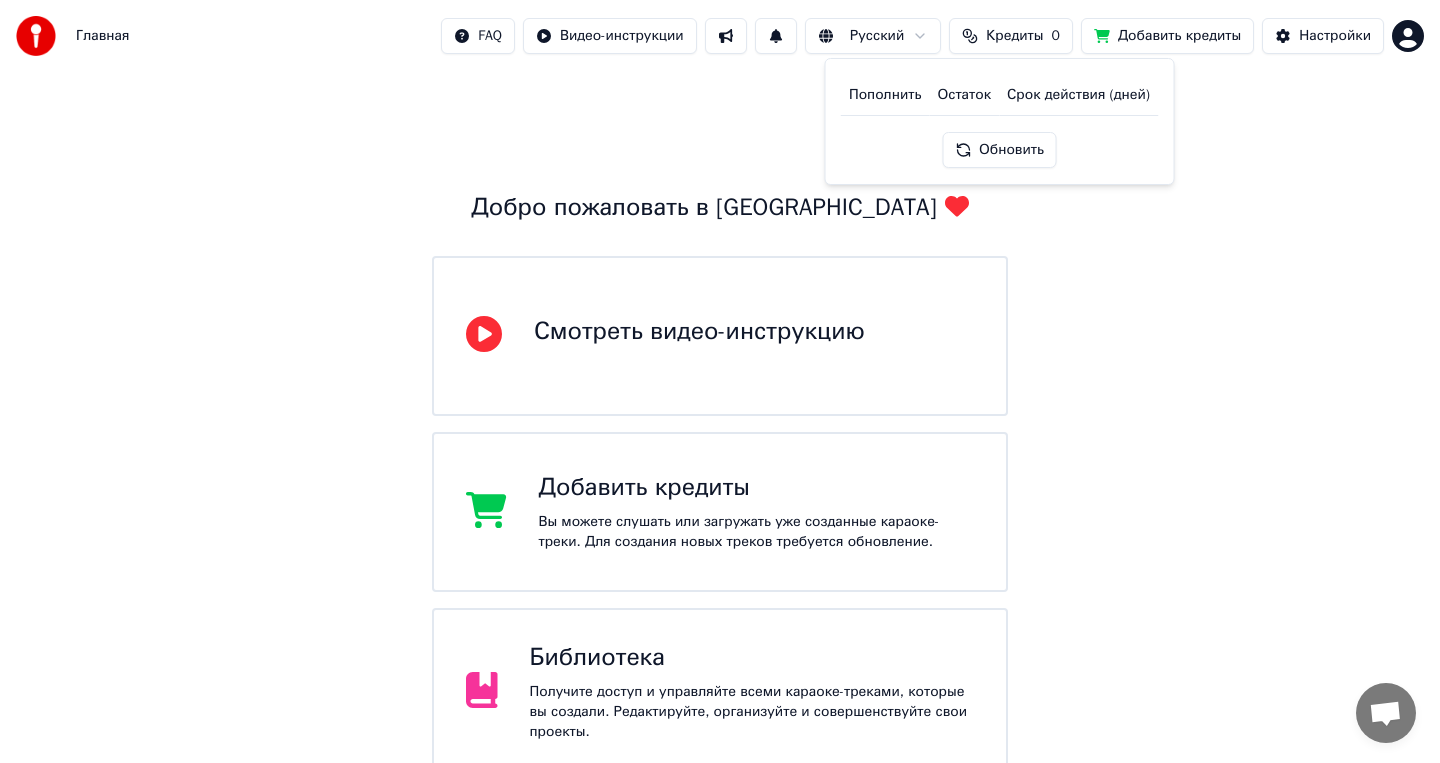 click on "Обновить" at bounding box center (999, 150) 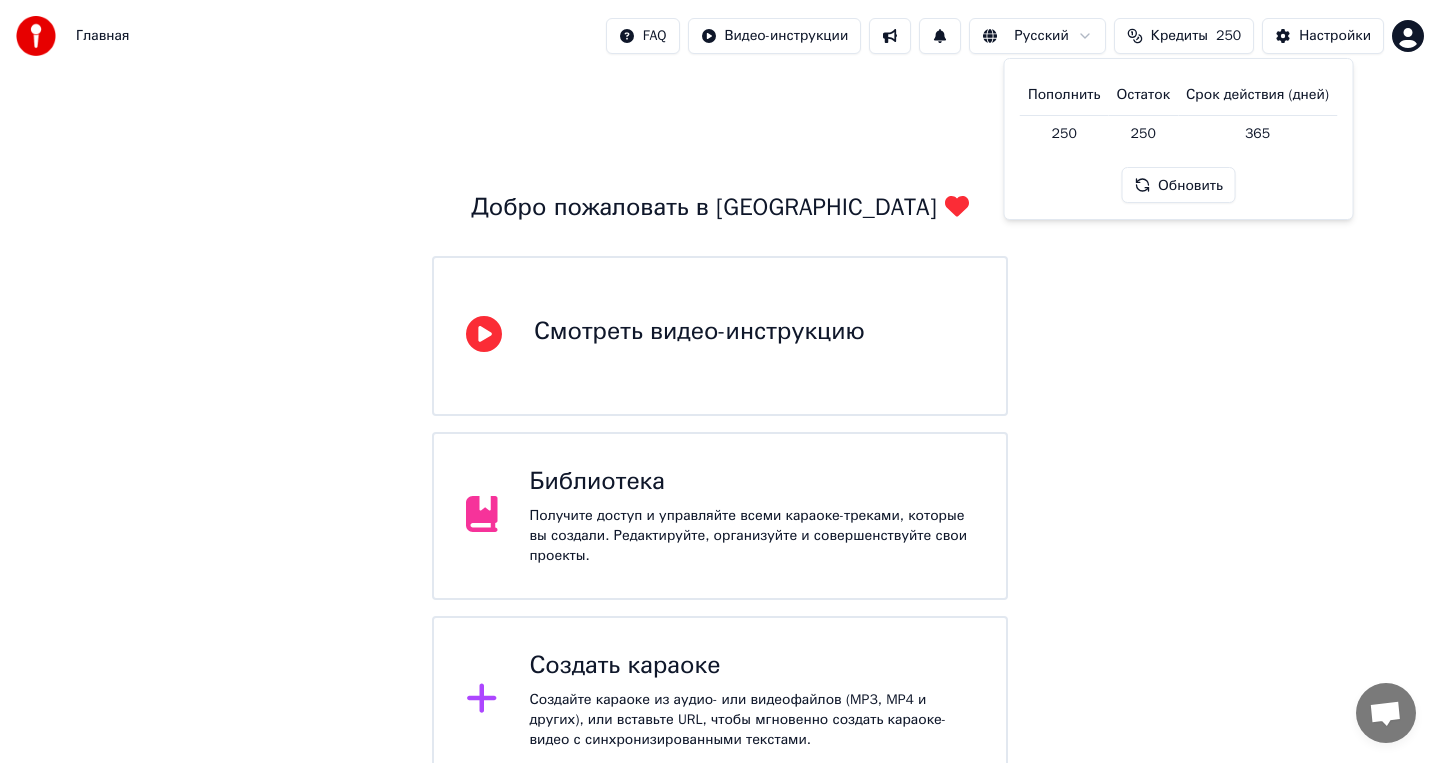 click on "Добро пожаловать в Youka Смотреть видео-инструкцию Библиотека Получите доступ и управляйте всеми караоке-треками, которые вы создали. Редактируйте, организуйте и совершенствуйте свои проекты. Создать караоке Создайте караоке из аудио- или видеофайлов (MP3, MP4 и других), или вставьте URL, чтобы мгновенно создать караоке-видео с синхронизированными текстами." at bounding box center [720, 428] 